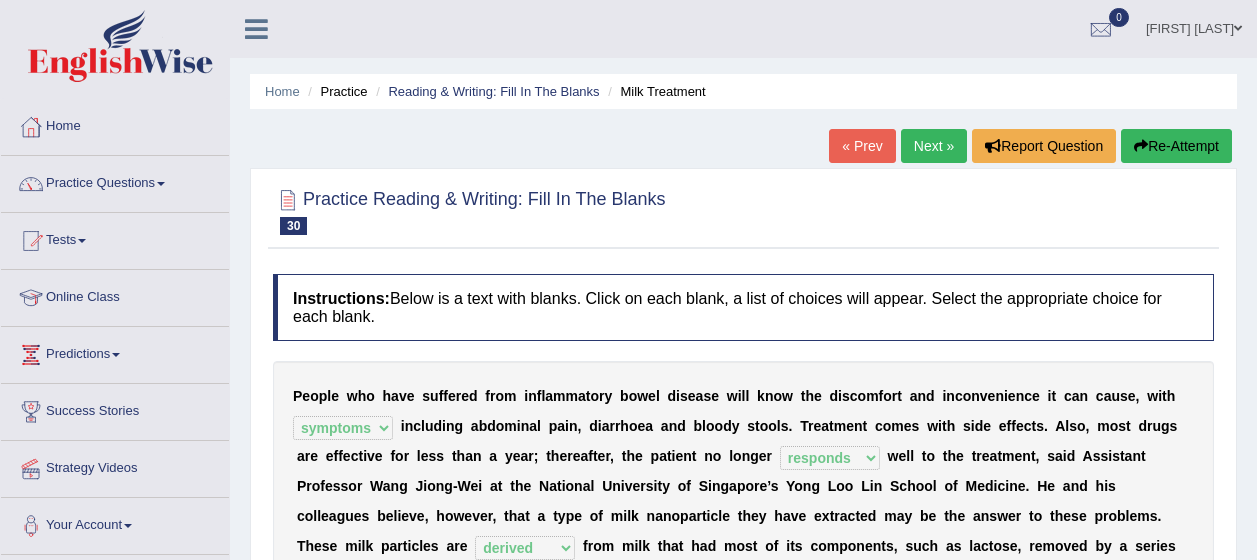 select on "symptoms" 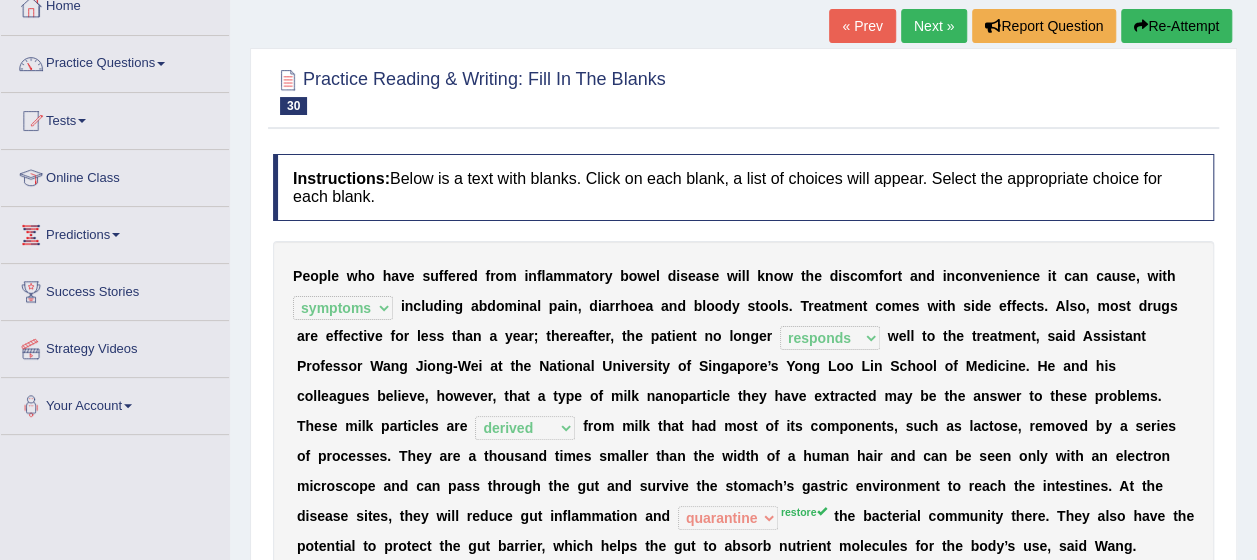 scroll, scrollTop: 0, scrollLeft: 0, axis: both 